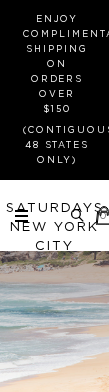 scroll, scrollTop: 0, scrollLeft: 0, axis: both 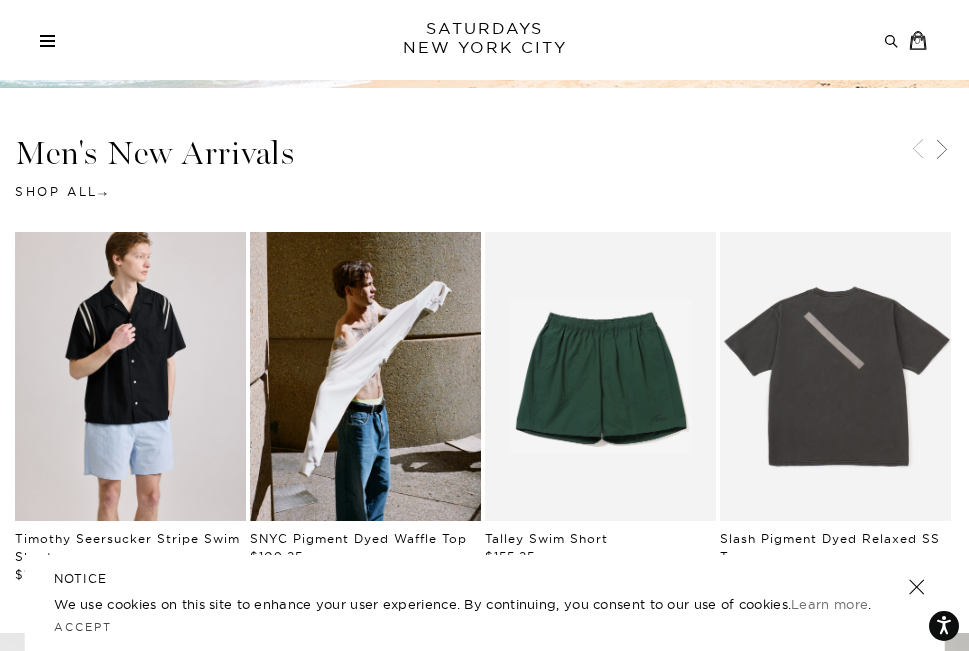 click at bounding box center [130, 376] 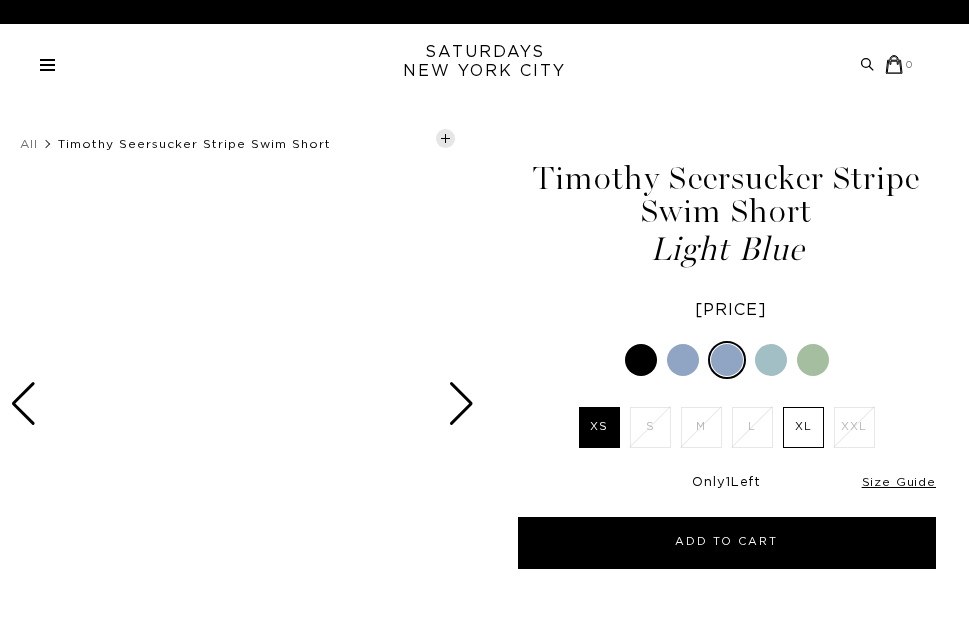 scroll, scrollTop: 0, scrollLeft: 0, axis: both 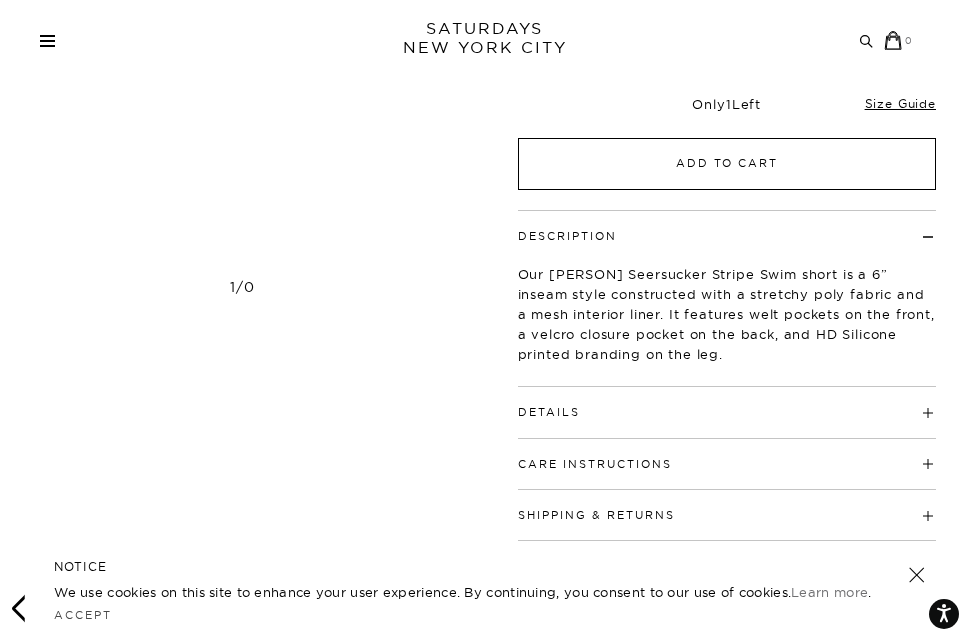 click on "Add to Cart" at bounding box center [727, 164] 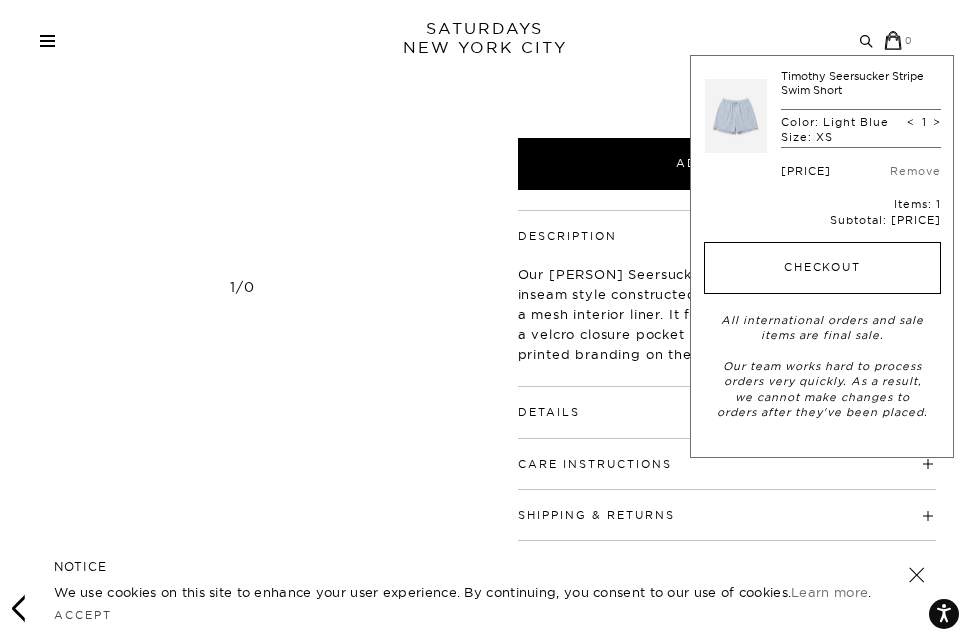 click on "Checkout" at bounding box center (822, 268) 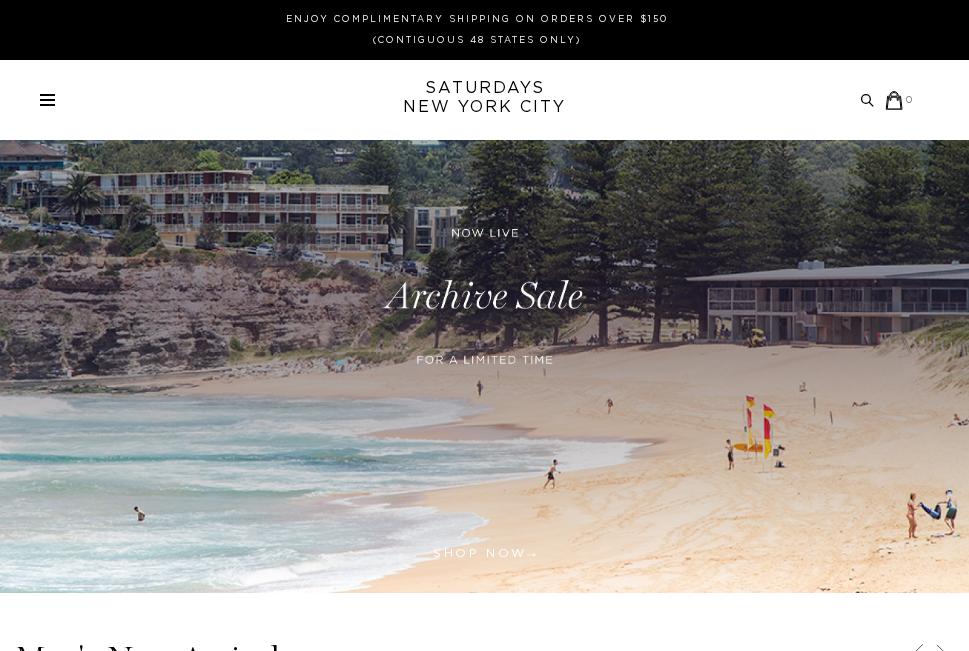 scroll, scrollTop: 0, scrollLeft: 0, axis: both 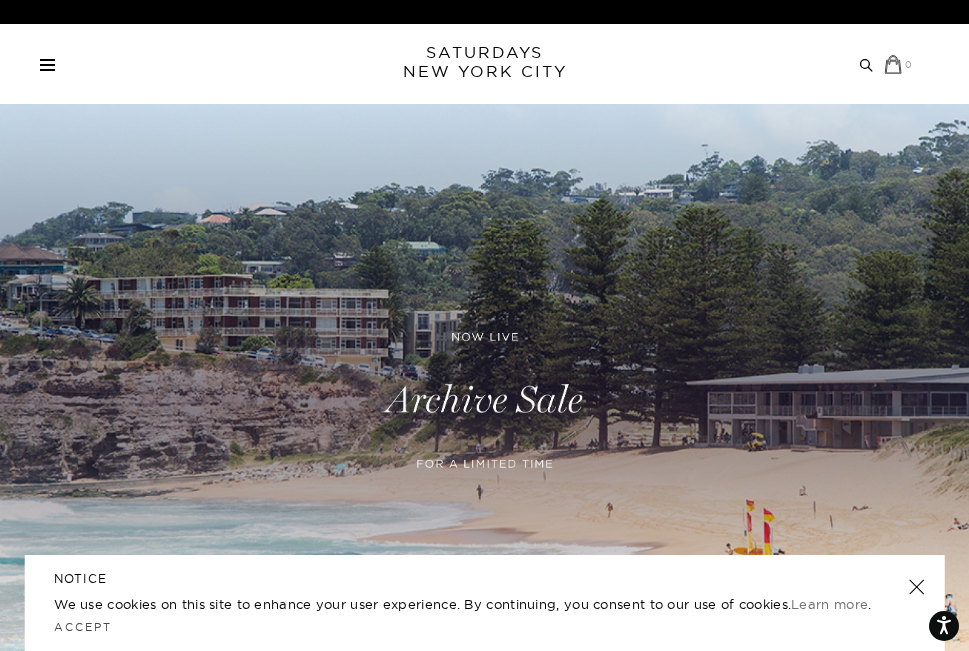 click 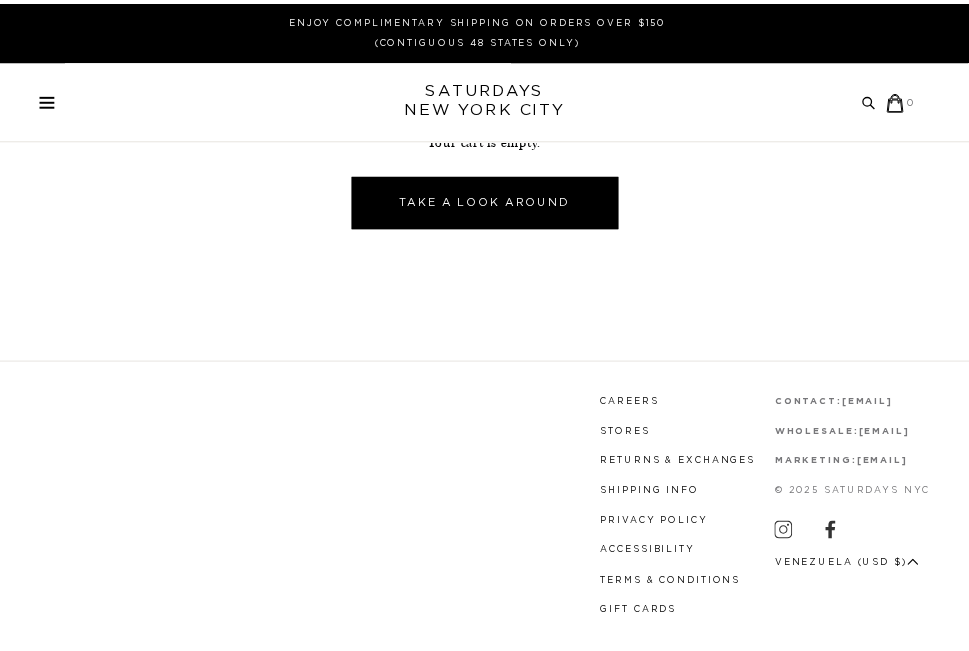 scroll, scrollTop: 0, scrollLeft: 0, axis: both 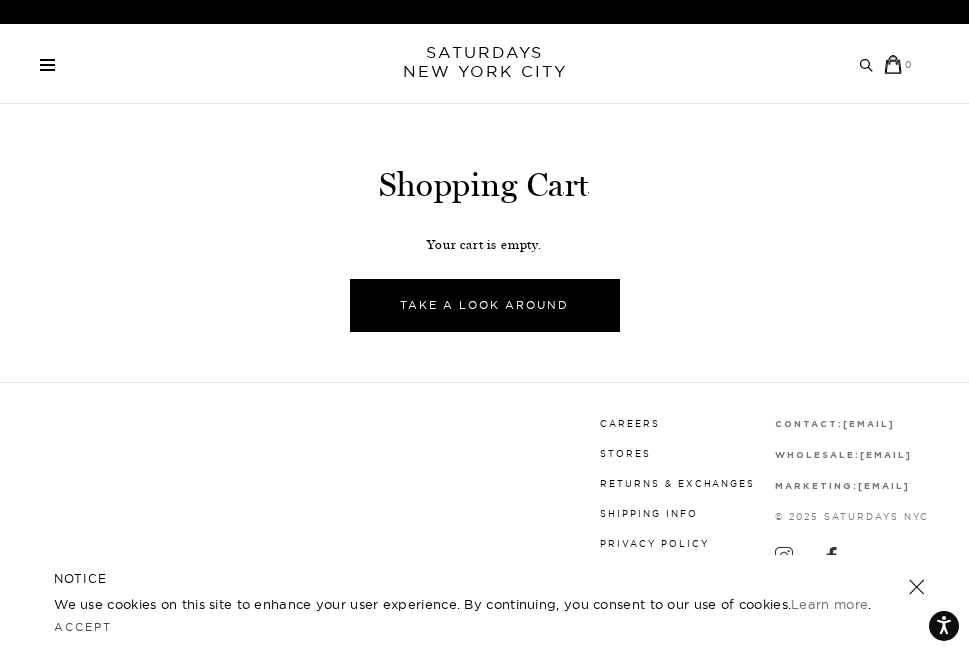 click on "Your cart is empty.
Take A Look Around" at bounding box center [484, 281] 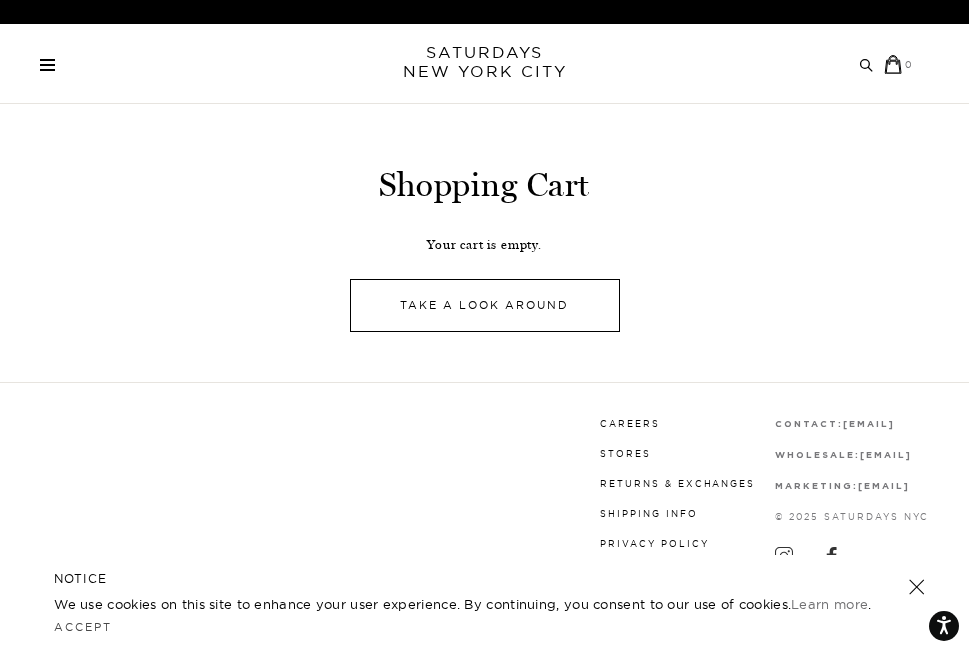 click on "Take A Look Around" at bounding box center [485, 305] 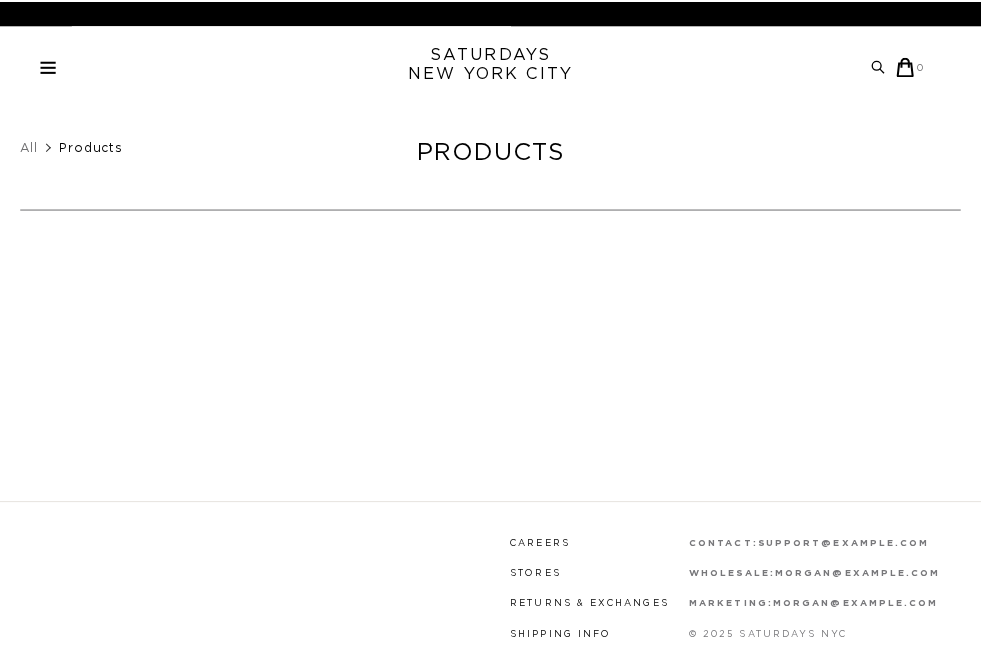 scroll, scrollTop: 0, scrollLeft: 0, axis: both 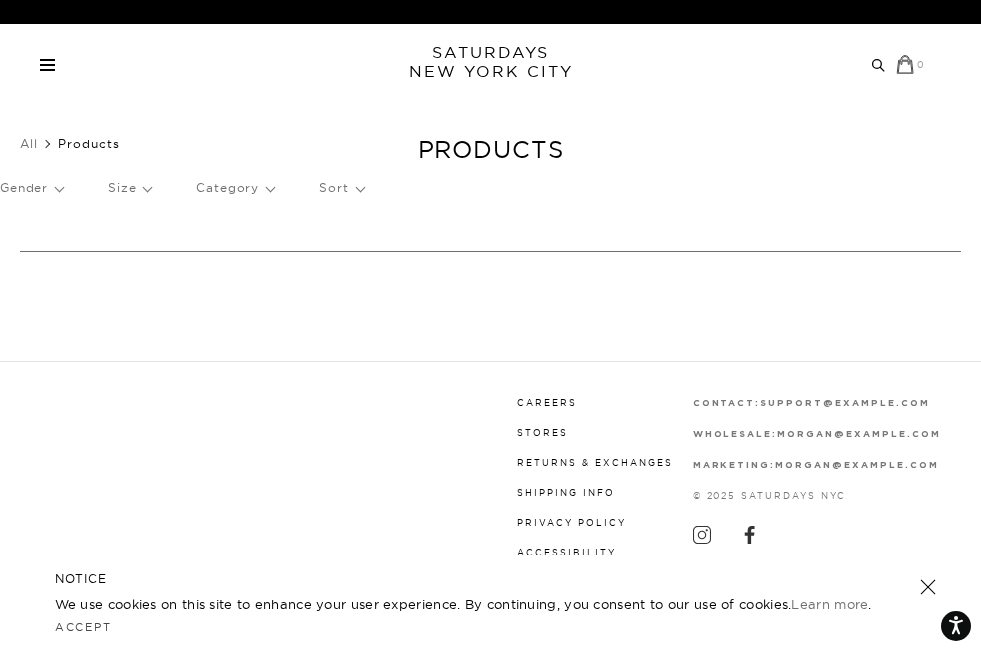 click 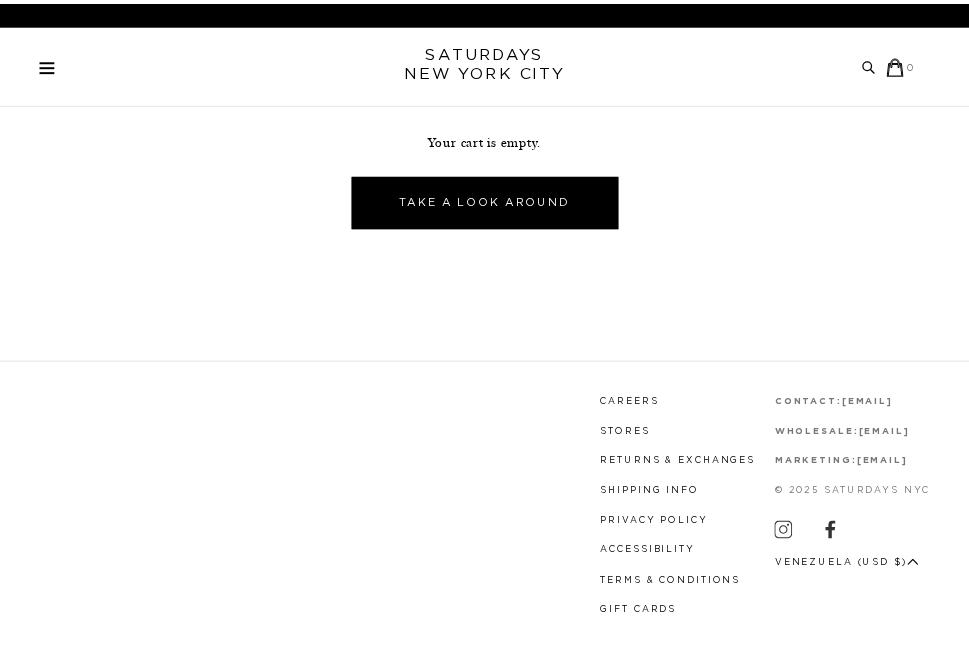 scroll, scrollTop: 0, scrollLeft: 0, axis: both 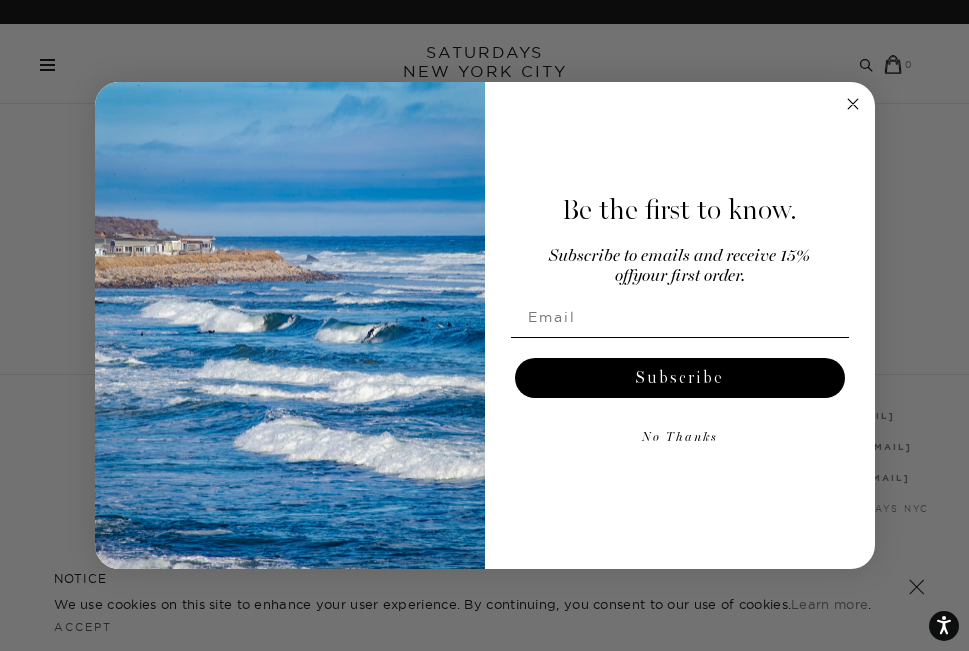 click 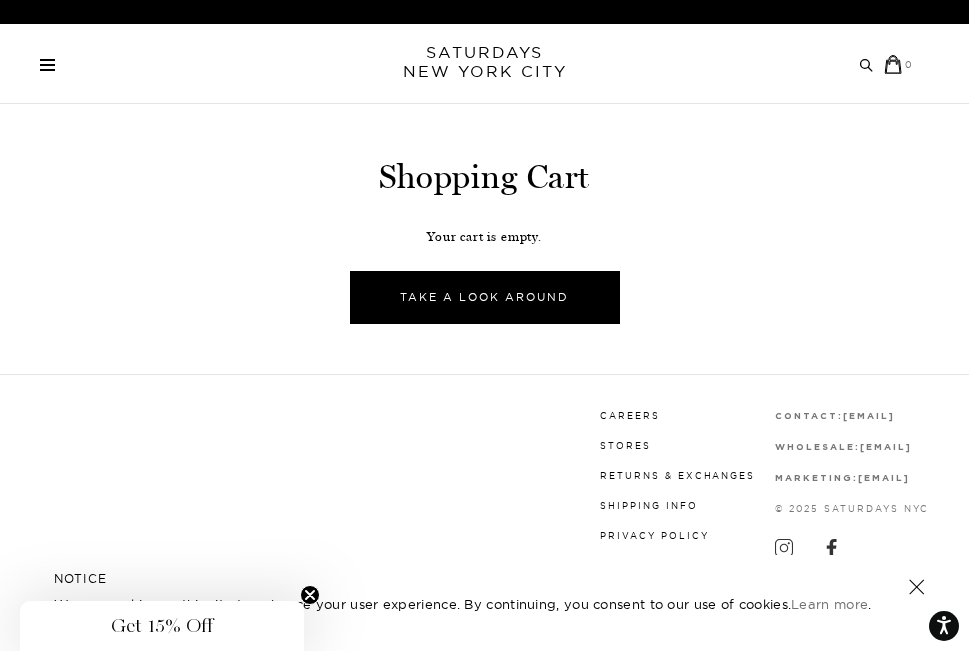 click on "SATURDAYS   NEW YORK CITY" at bounding box center [485, 62] 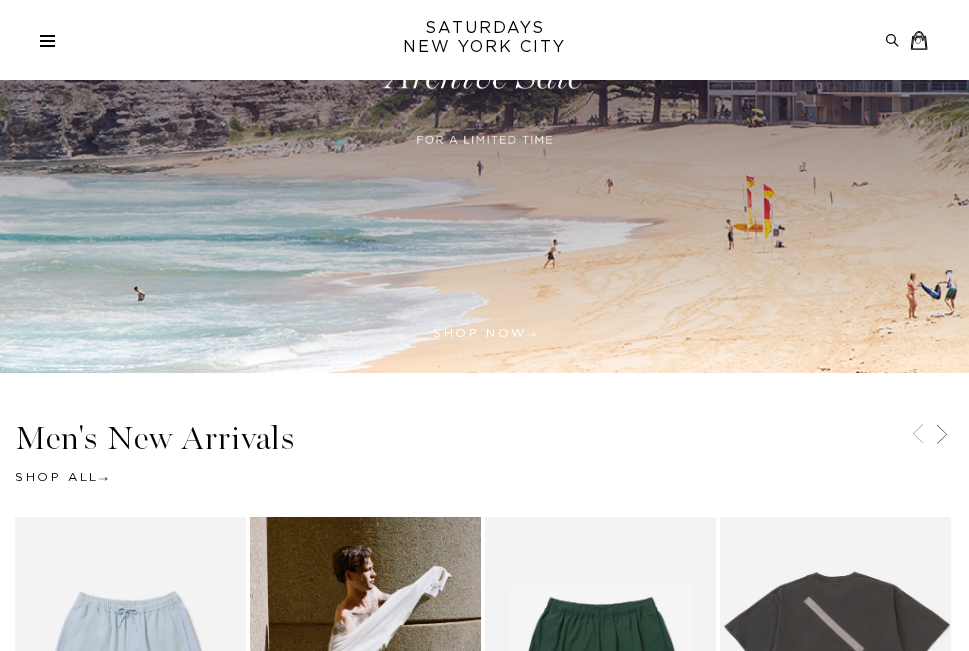 scroll, scrollTop: 300, scrollLeft: 0, axis: vertical 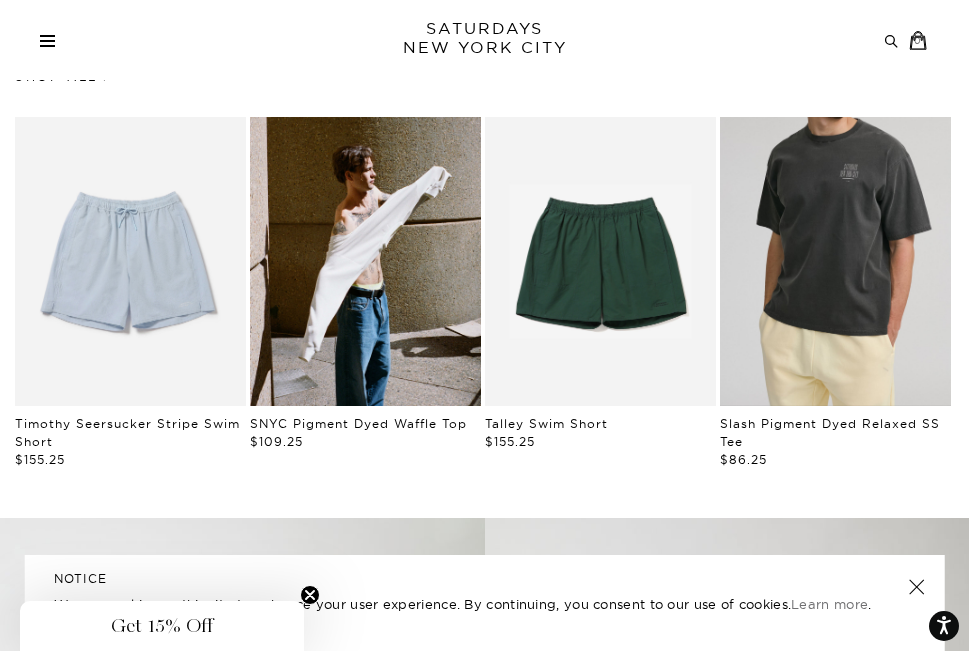 click at bounding box center (835, 261) 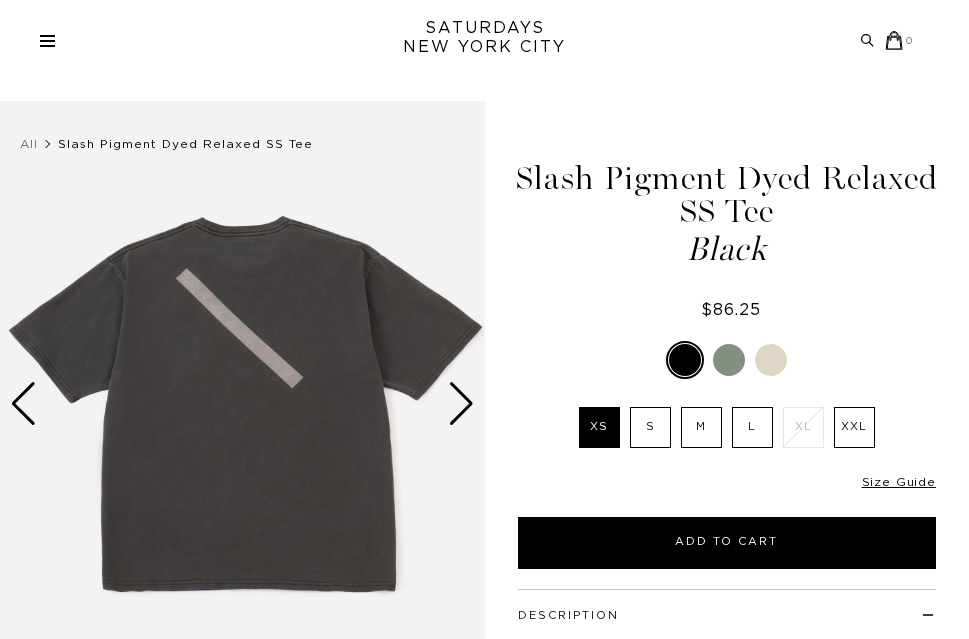 scroll, scrollTop: 300, scrollLeft: 0, axis: vertical 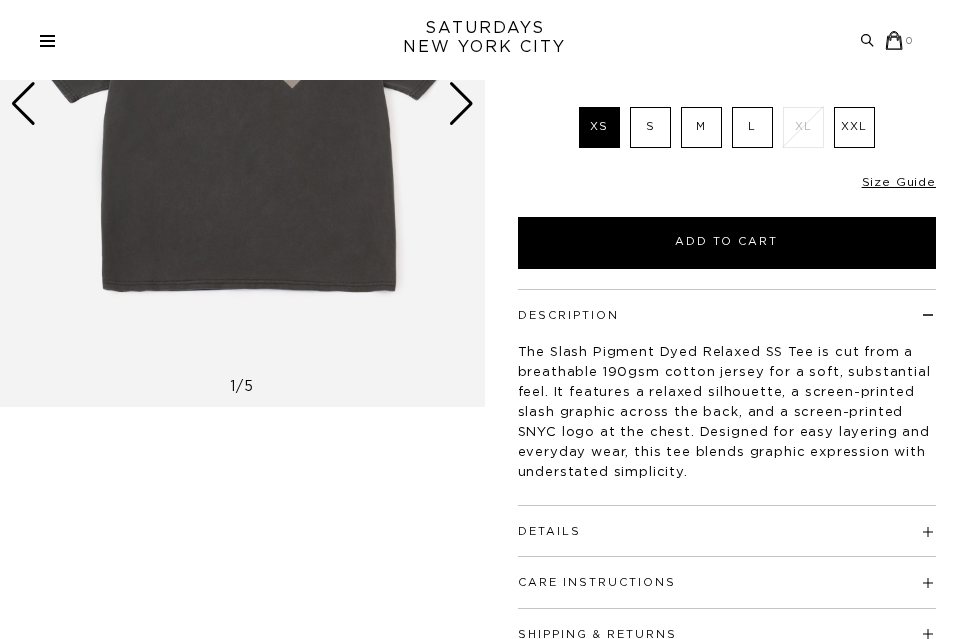 click on "L" at bounding box center [752, 127] 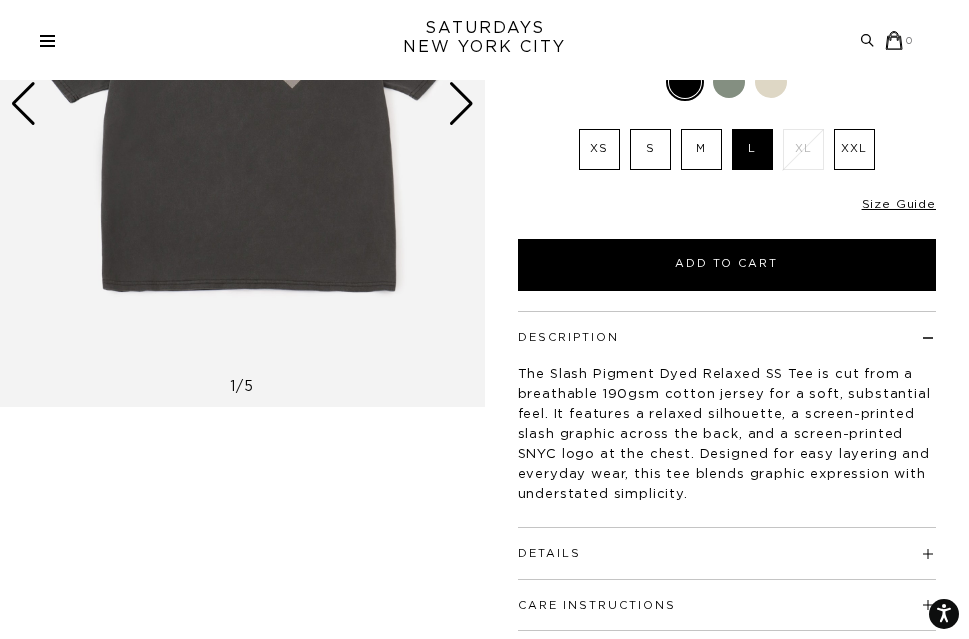 click on "L" at bounding box center (752, 149) 